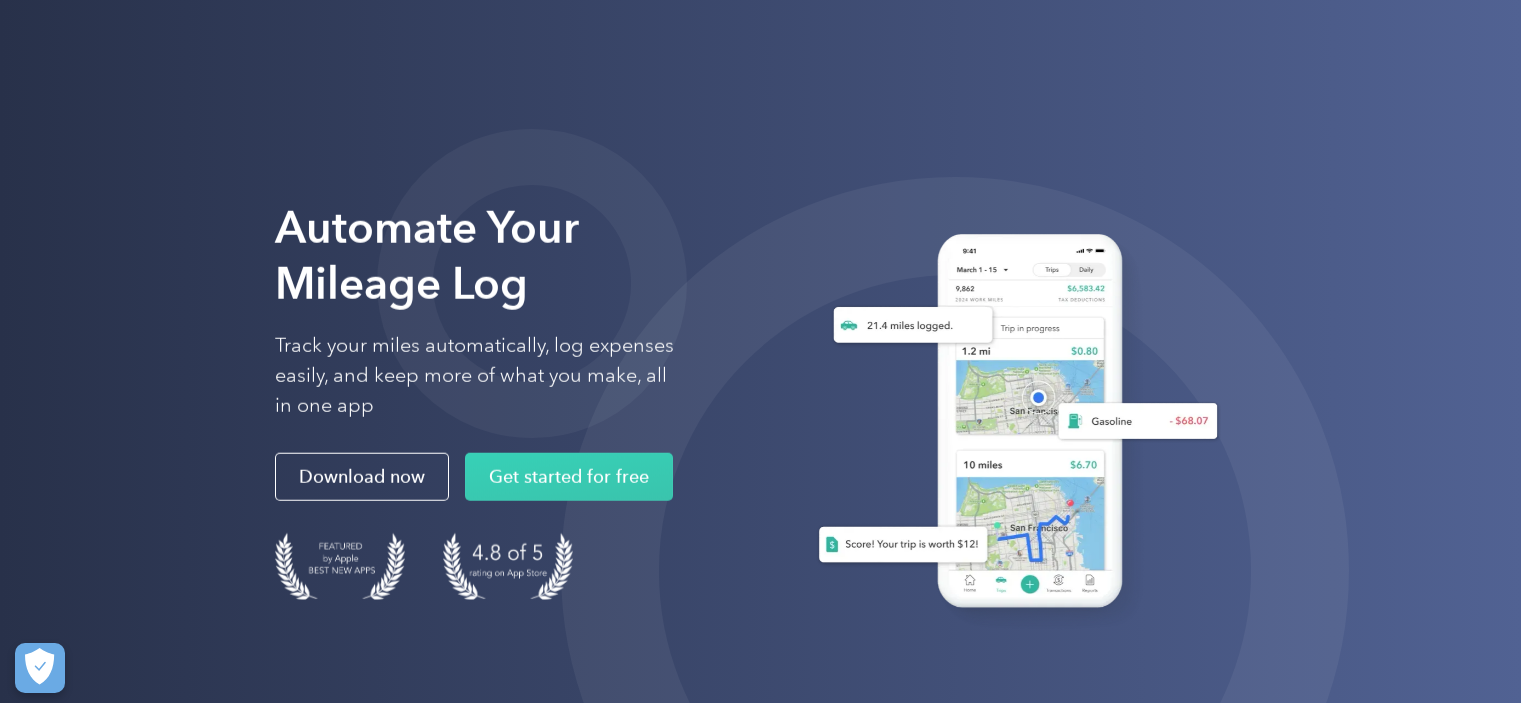 scroll, scrollTop: 0, scrollLeft: 0, axis: both 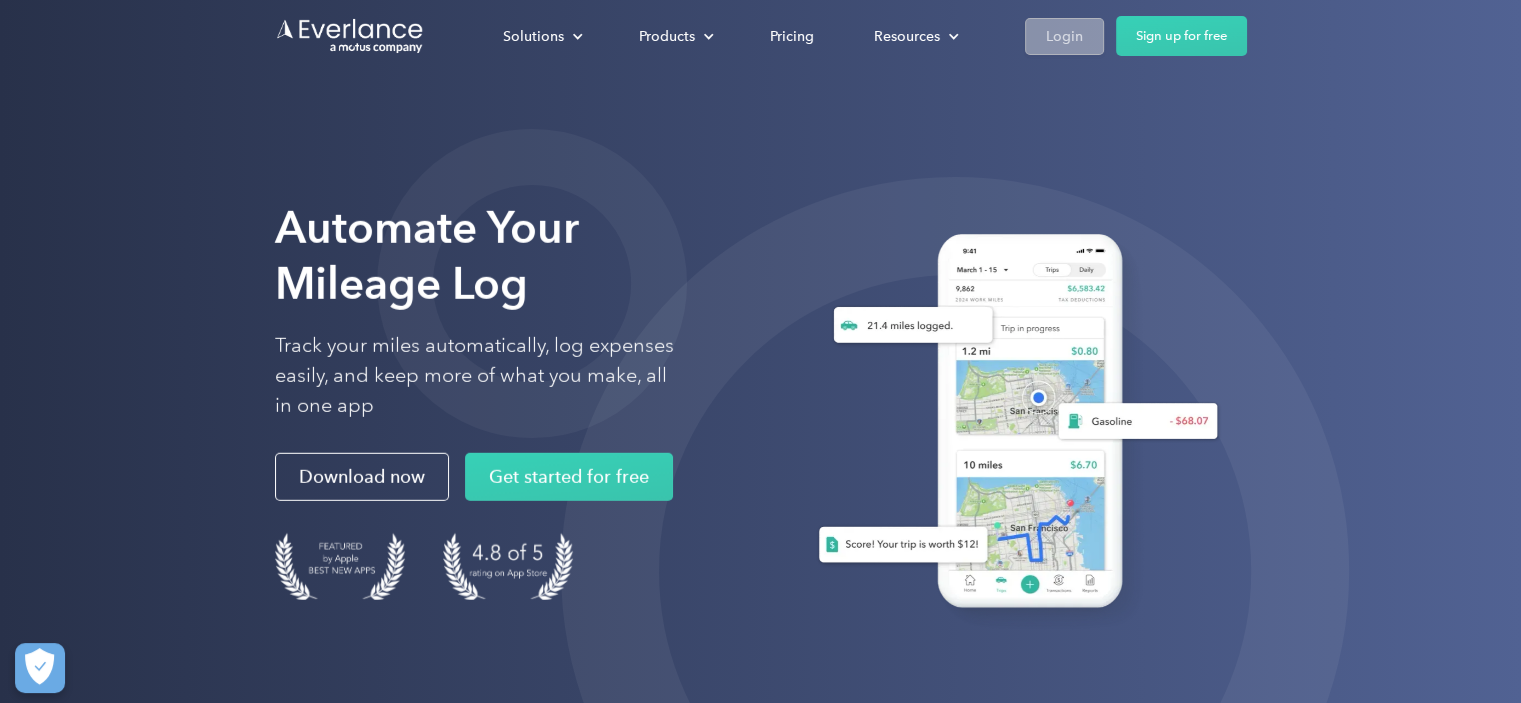 click on "Login" at bounding box center [1064, 36] 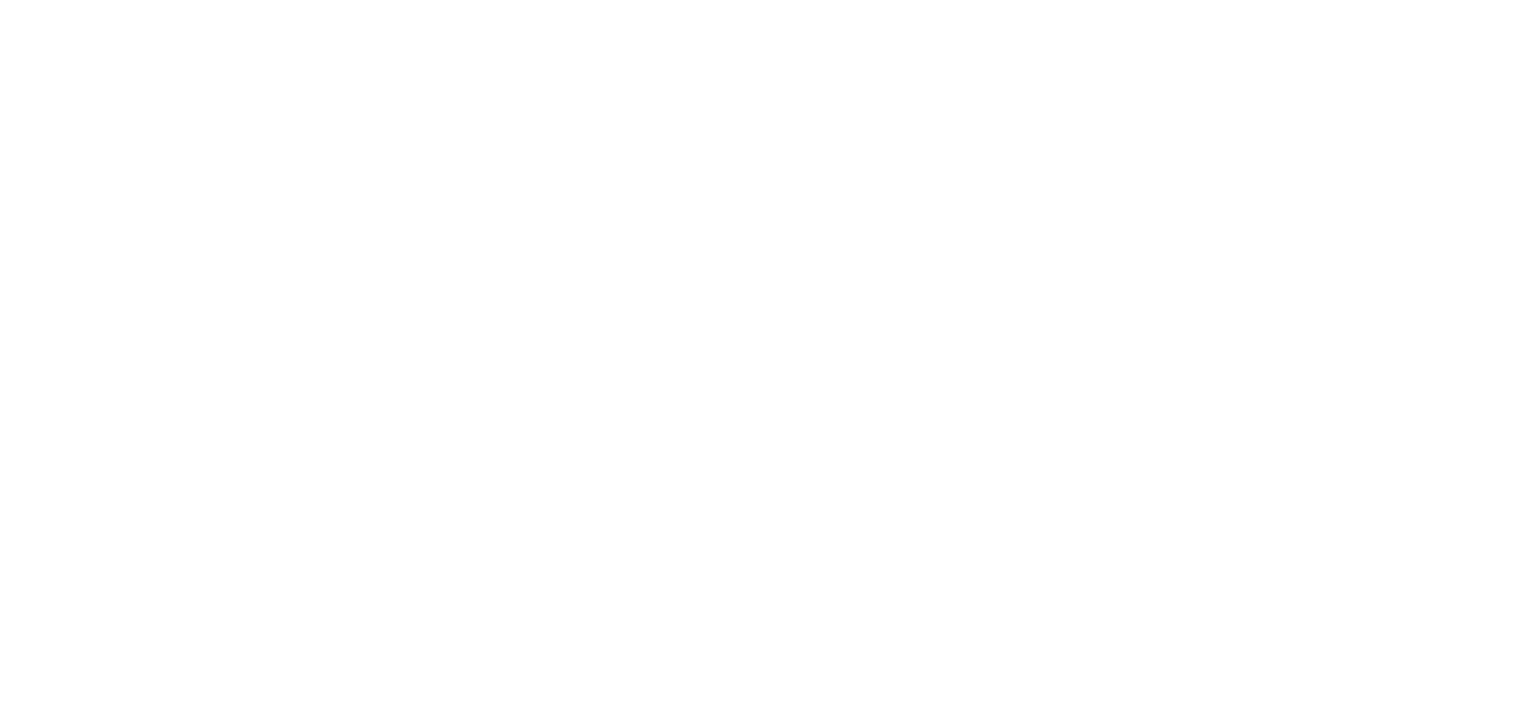 scroll, scrollTop: 0, scrollLeft: 0, axis: both 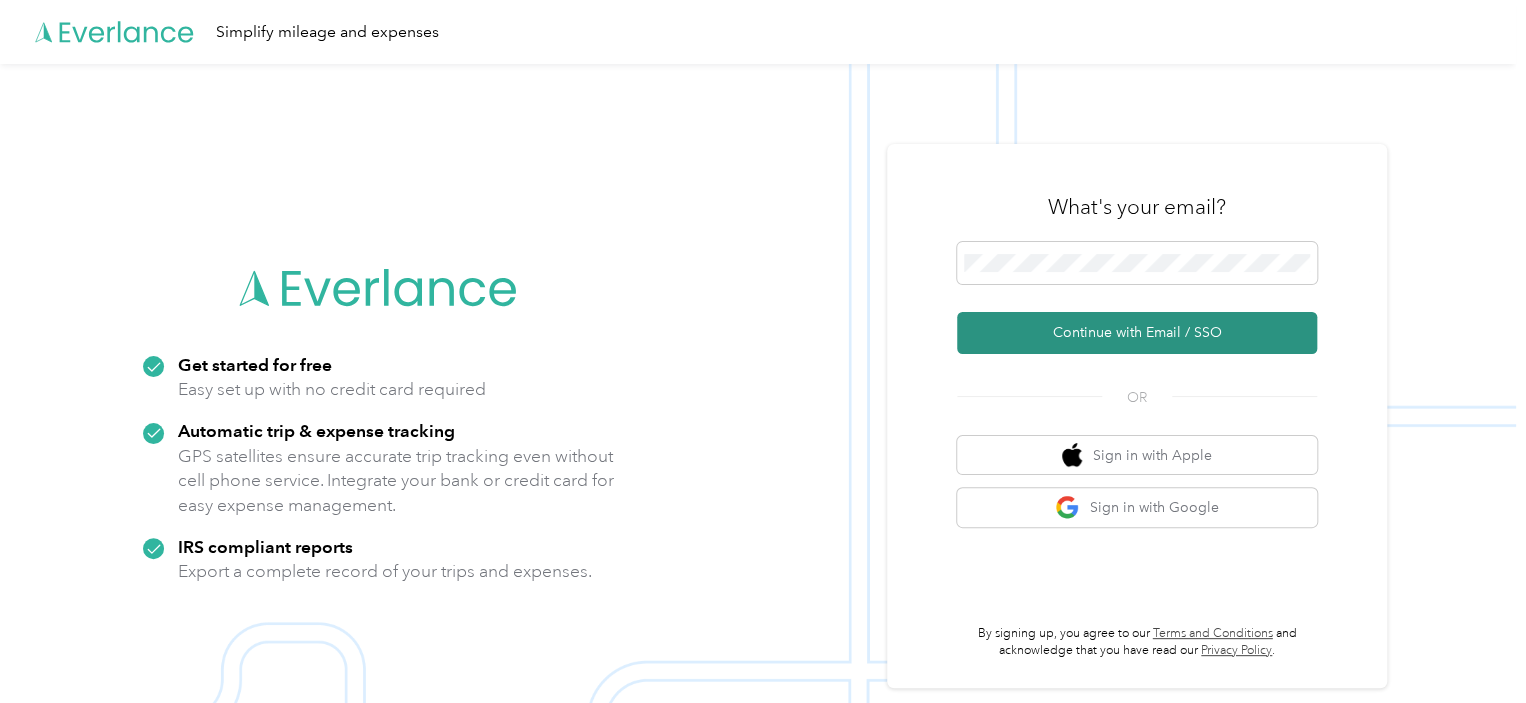 drag, startPoint x: 1128, startPoint y: 328, endPoint x: 1138, endPoint y: 320, distance: 12.806249 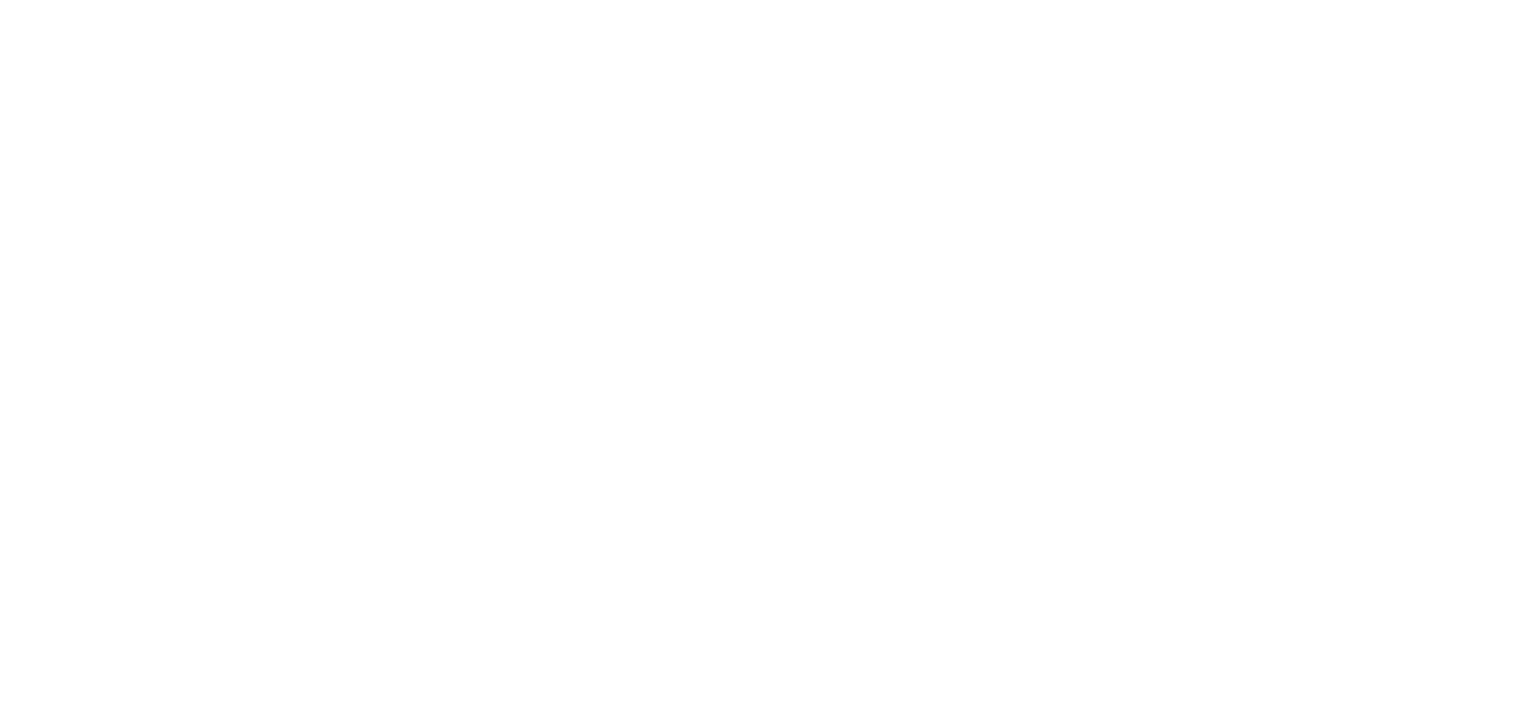 scroll, scrollTop: 0, scrollLeft: 0, axis: both 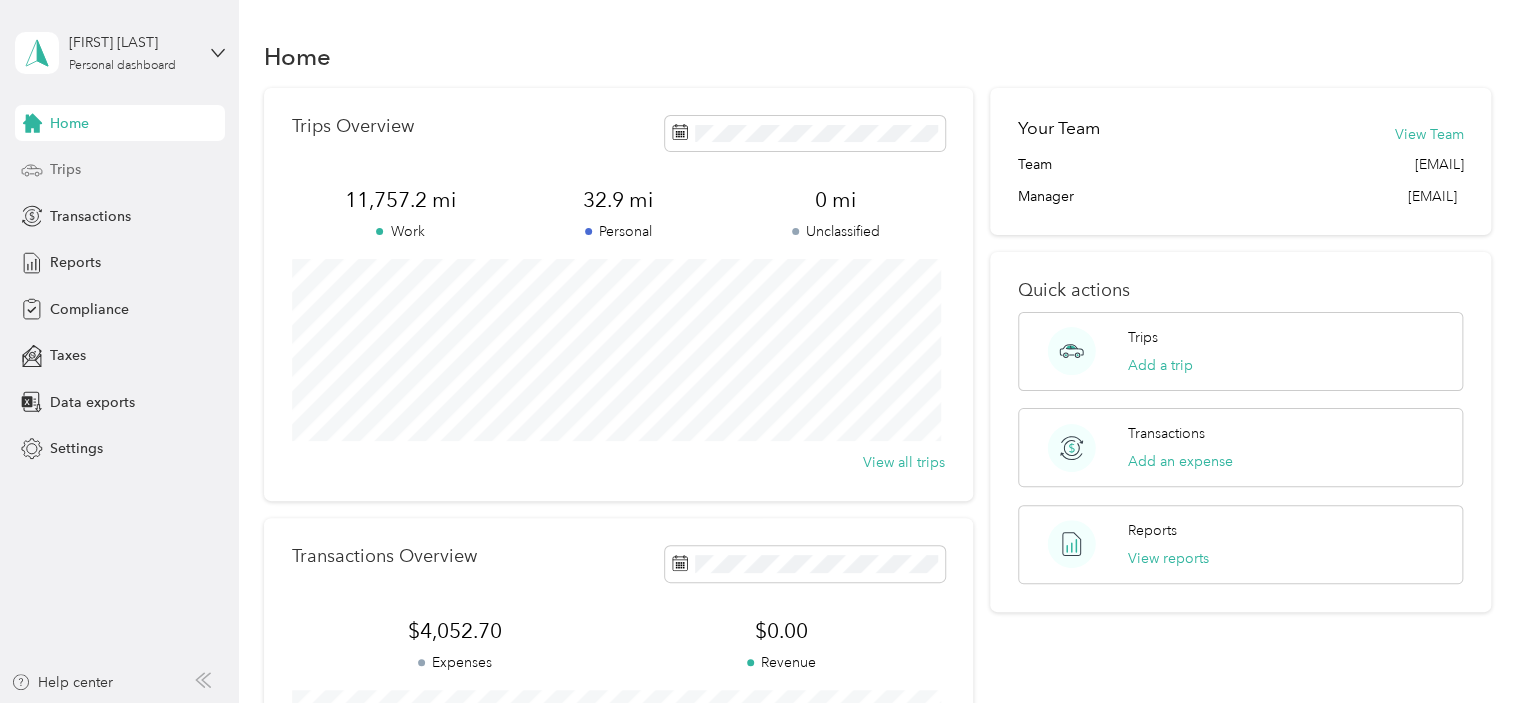 click on "Trips" at bounding box center (65, 169) 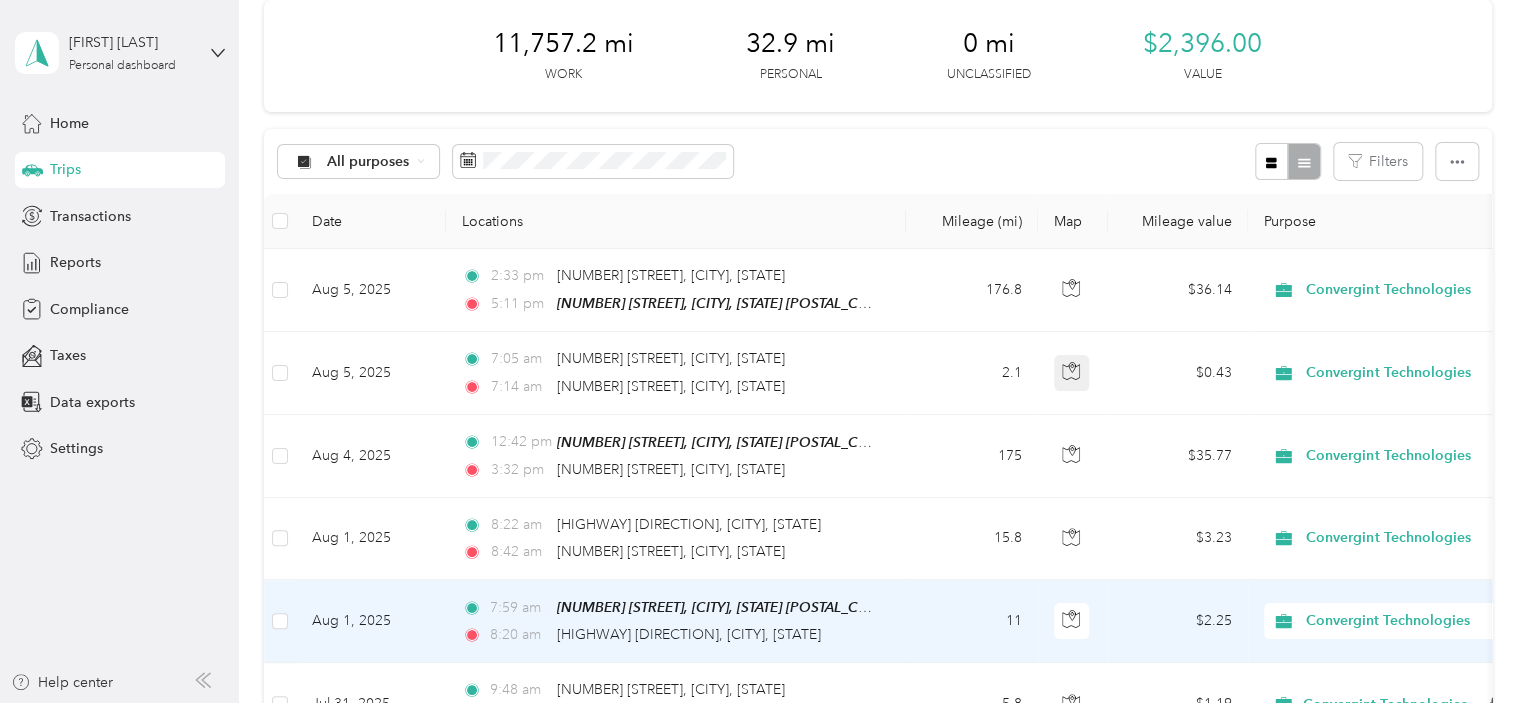 scroll, scrollTop: 0, scrollLeft: 0, axis: both 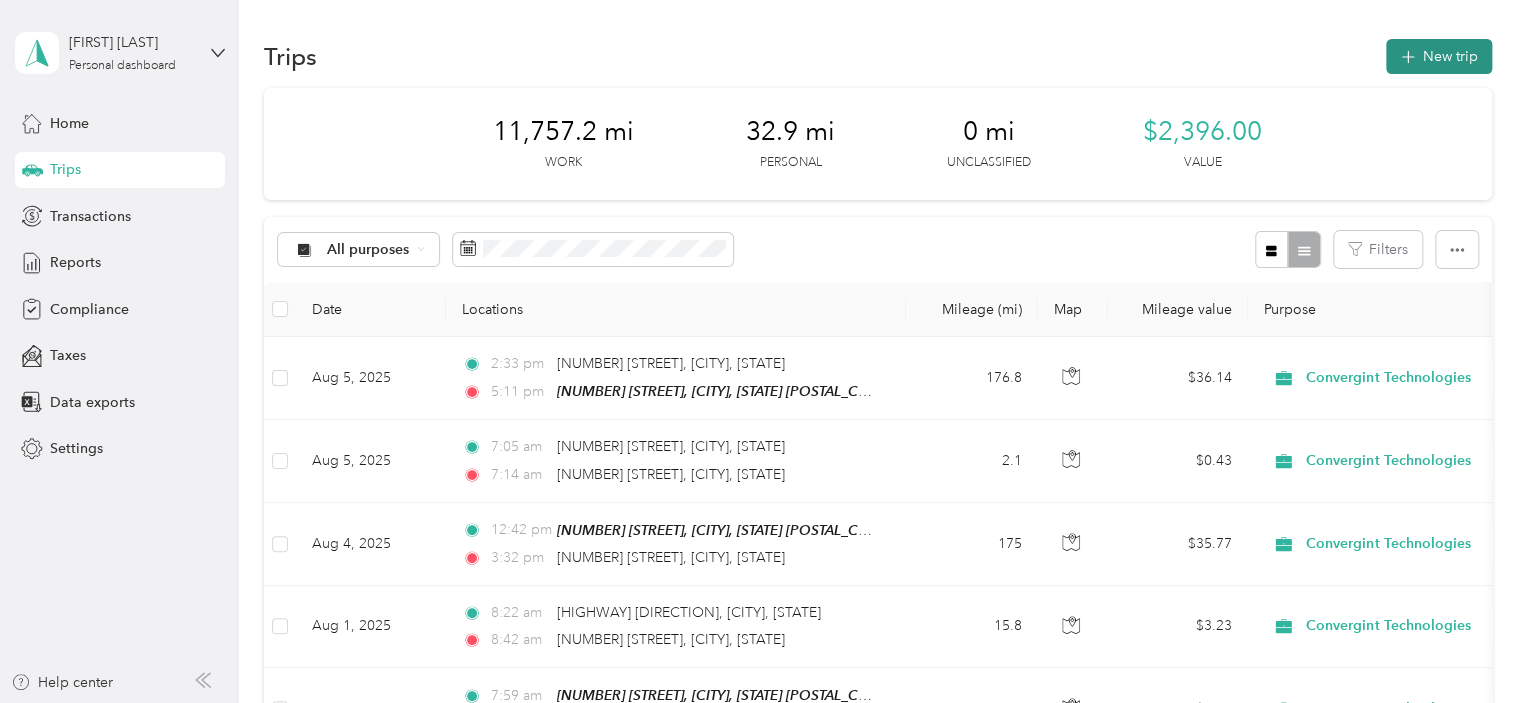 click on "New trip" at bounding box center [1439, 56] 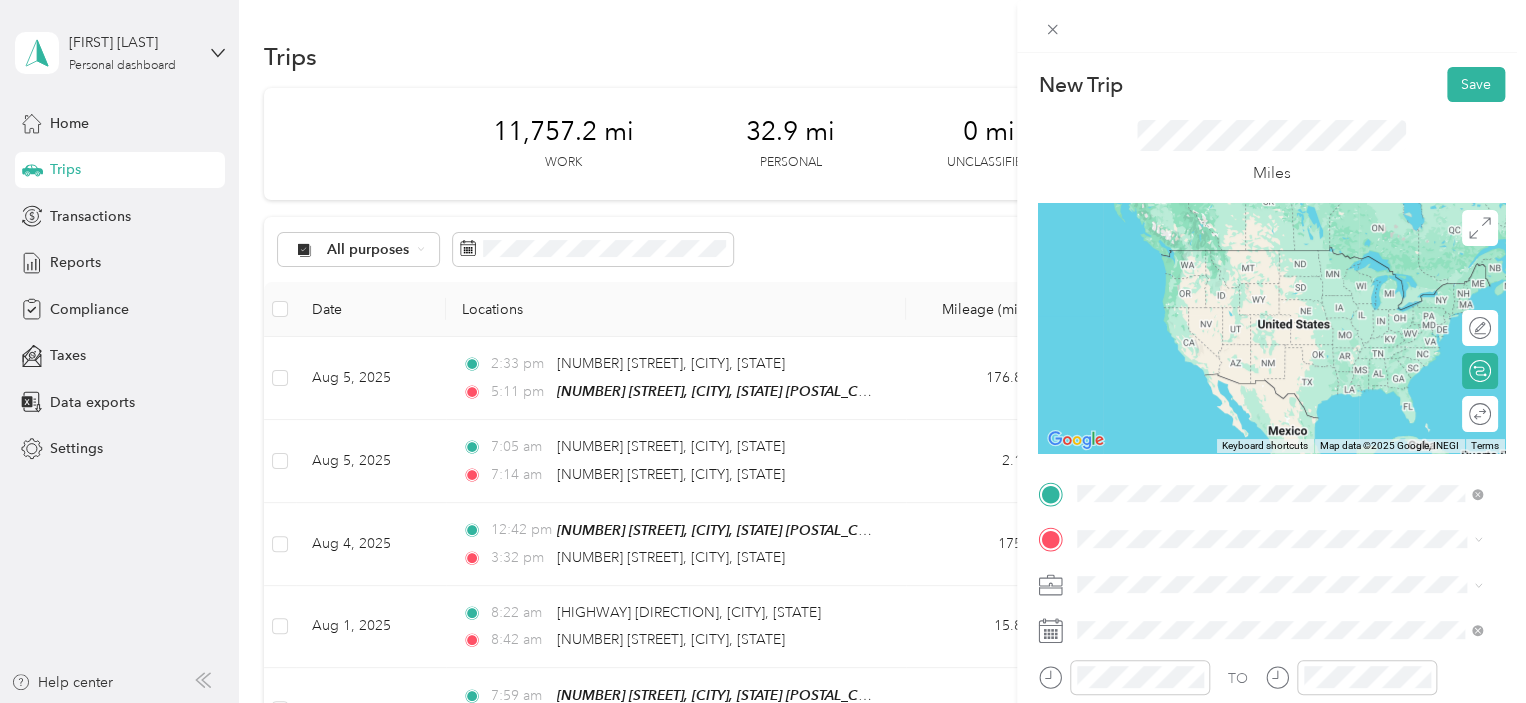 click on "[NUMBER] [STREET]
[CITY], [STATE] [POSTAL_CODE], [COUNTRY]" at bounding box center [1259, 258] 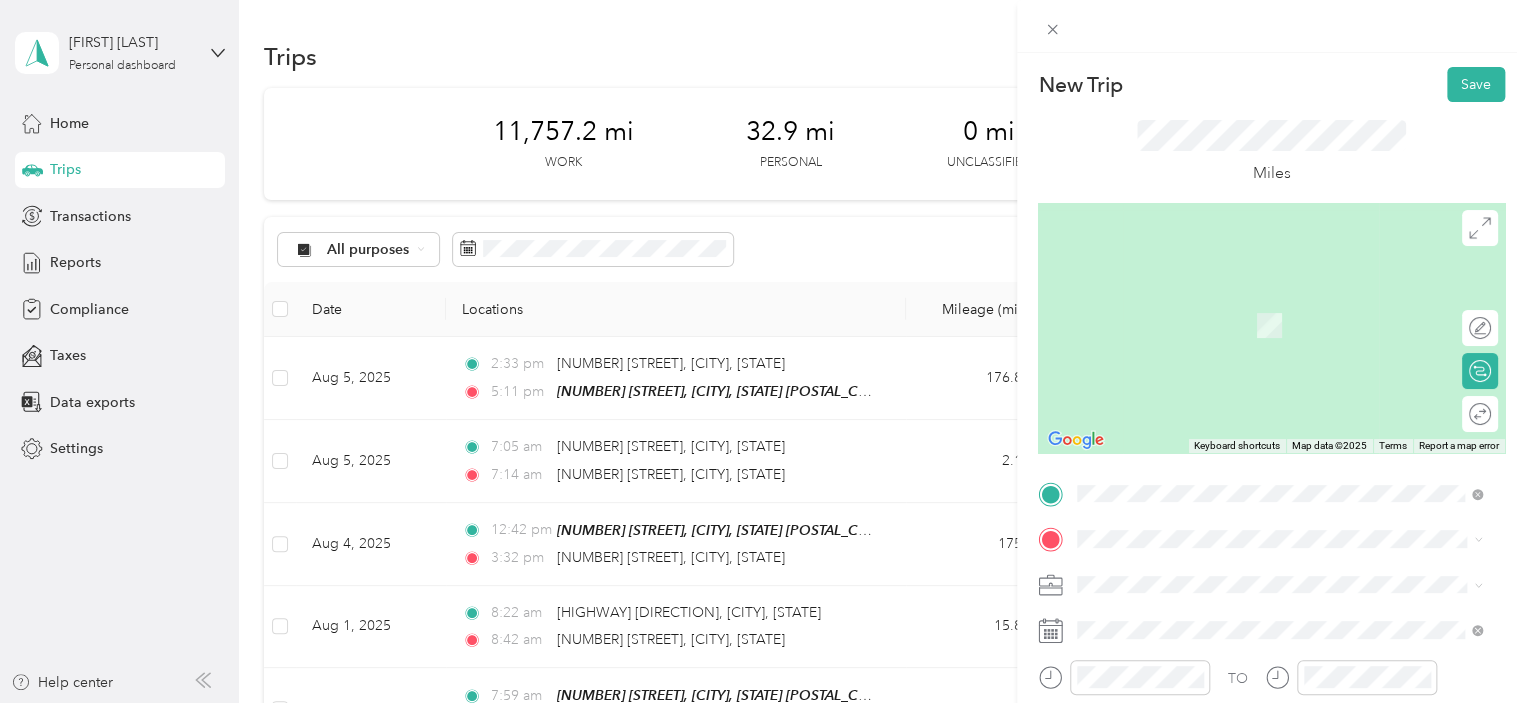 click on "[NUMBER] [STREET], [CITY], [STATE], [COUNTRY] , [POSTAL_CODE], [CITY], [STATE], [COUNTRY]" at bounding box center (1274, 651) 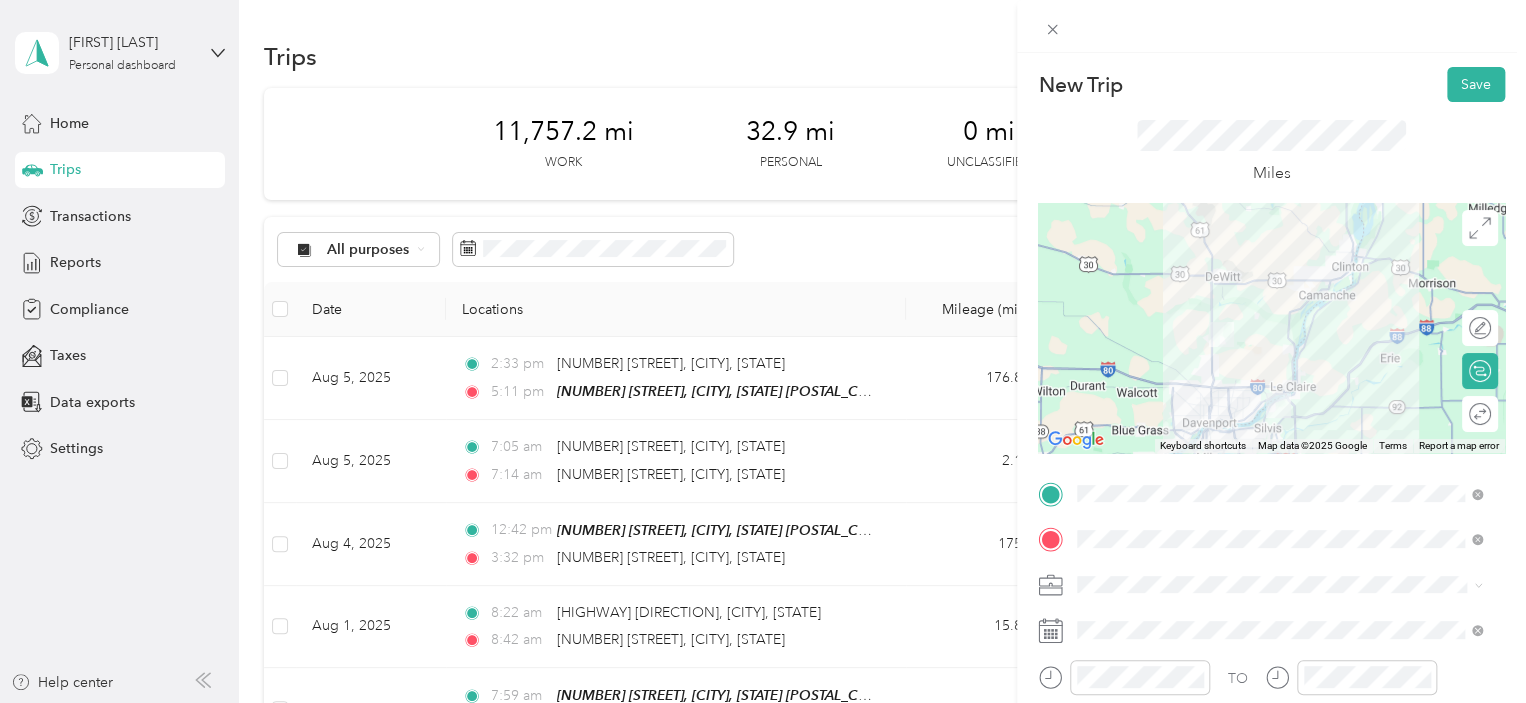 click 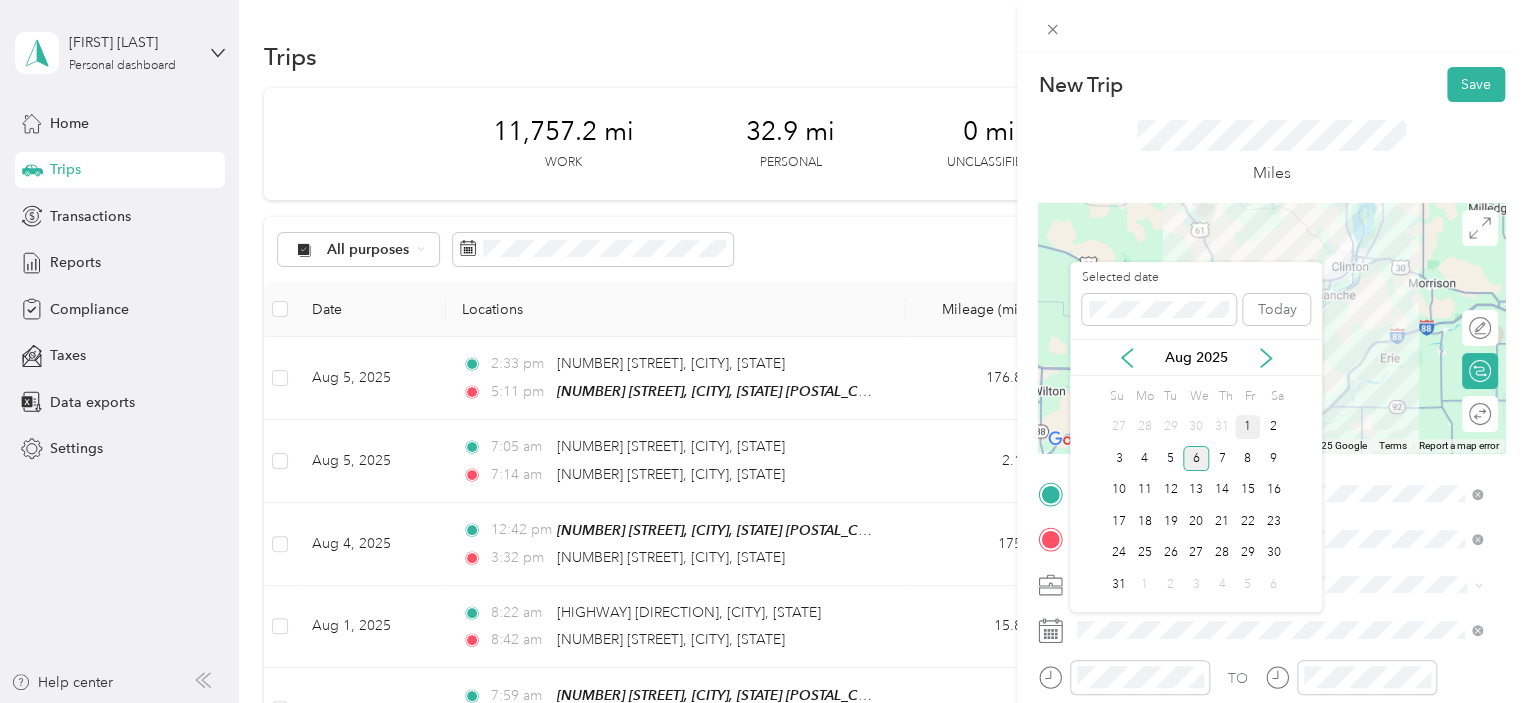 click on "1" at bounding box center (1248, 427) 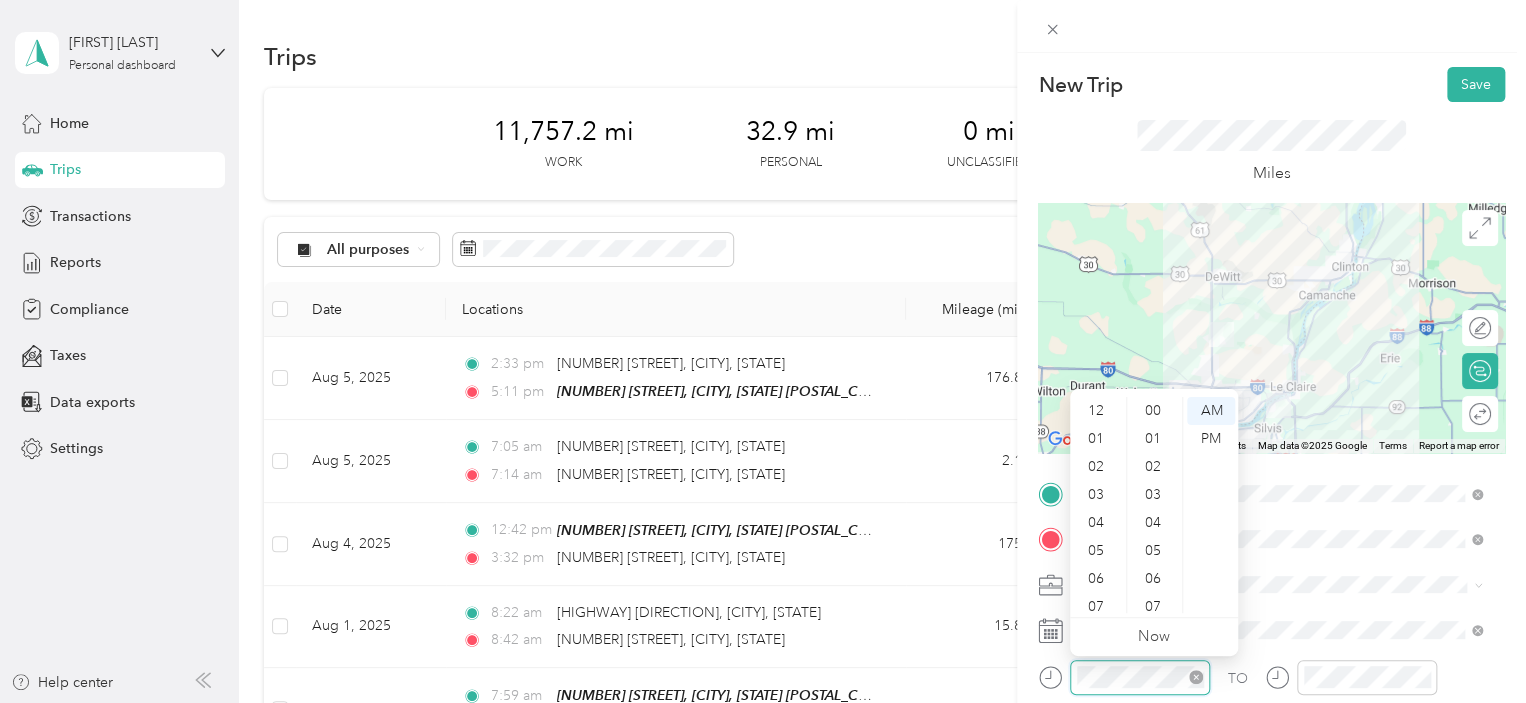scroll, scrollTop: 840, scrollLeft: 0, axis: vertical 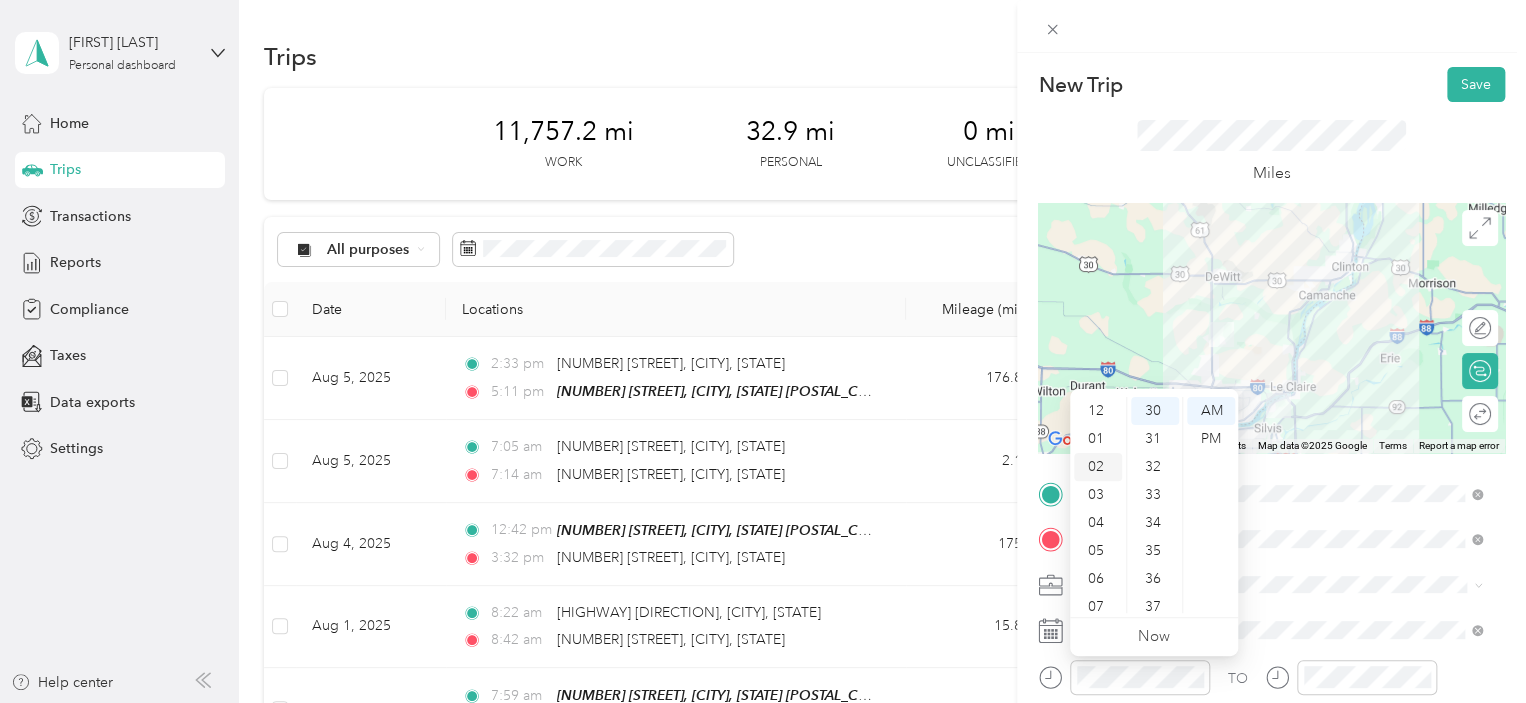 click on "02" at bounding box center (1098, 467) 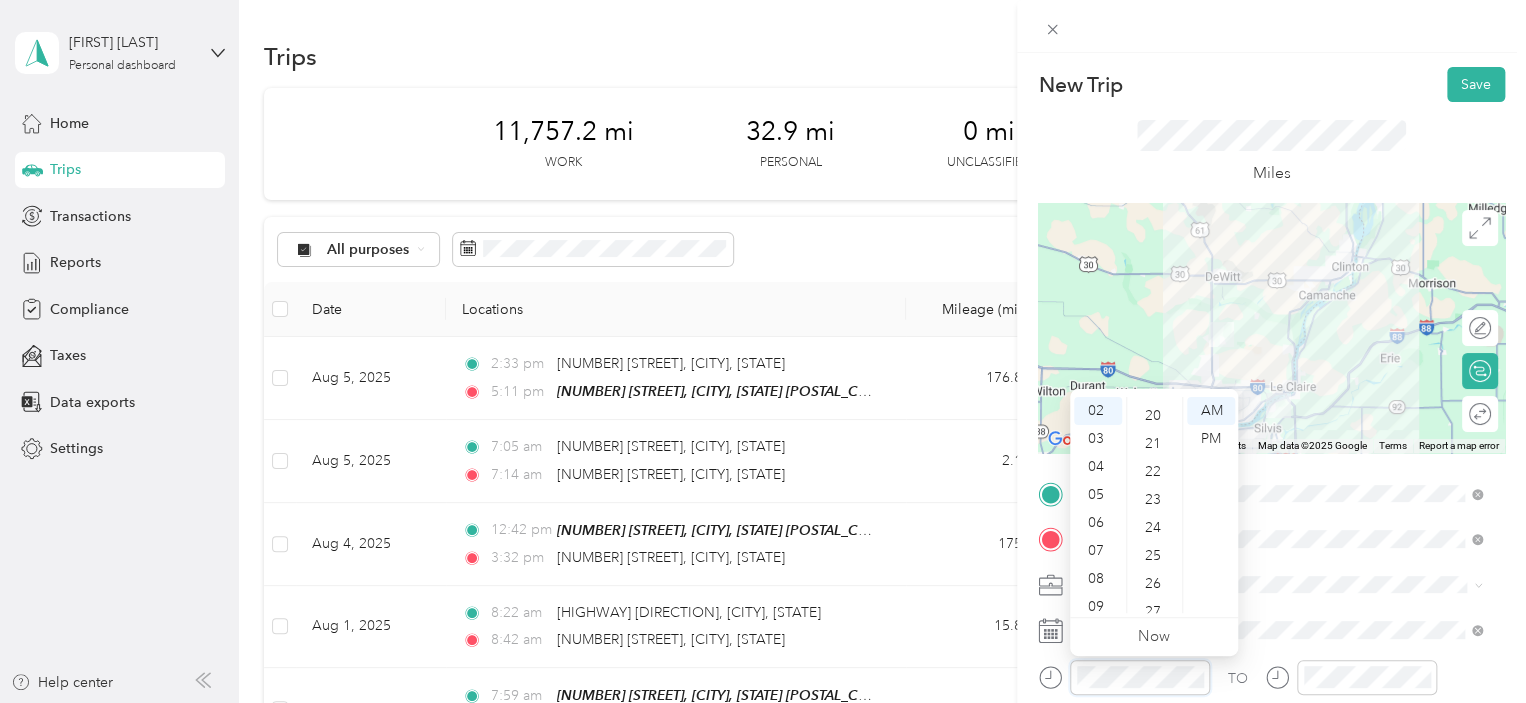 scroll, scrollTop: 340, scrollLeft: 0, axis: vertical 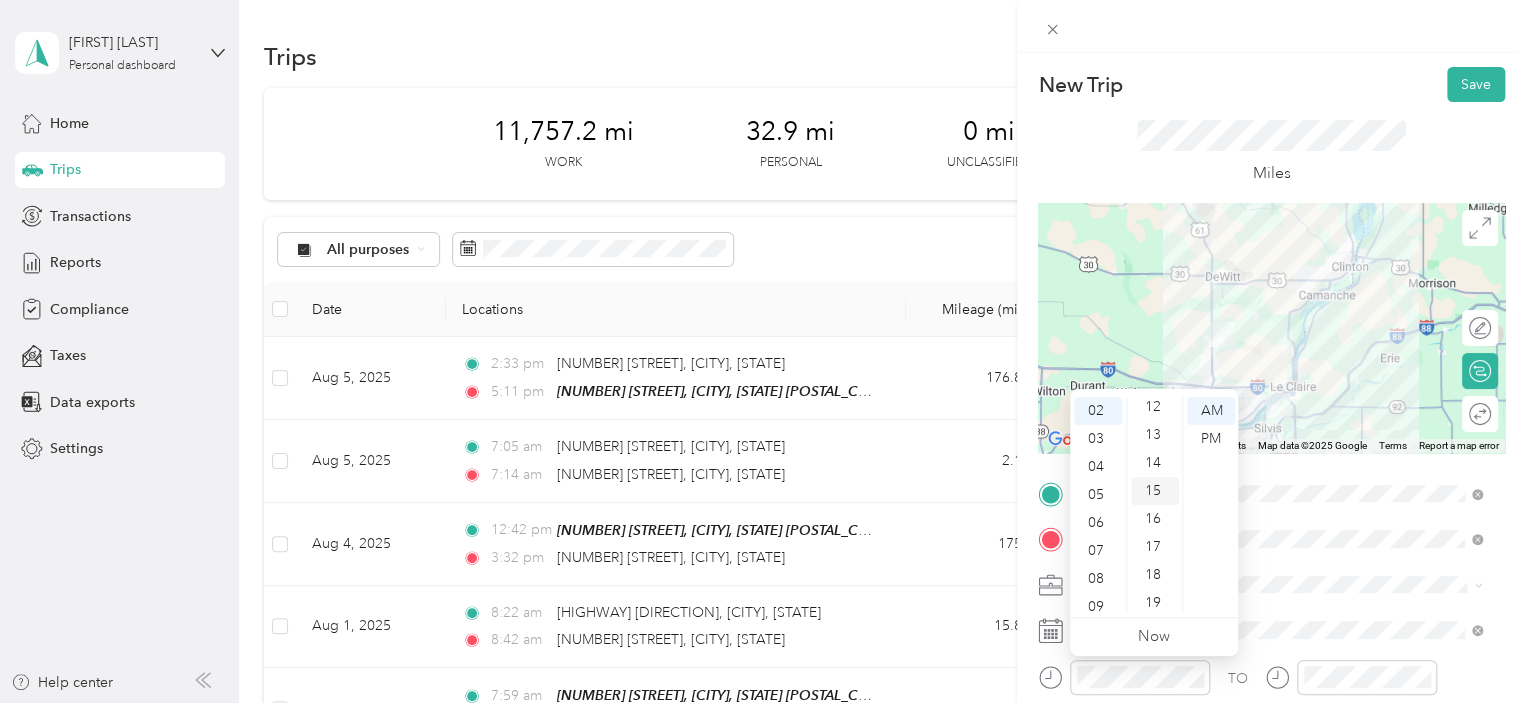 click on "15" at bounding box center (1155, 491) 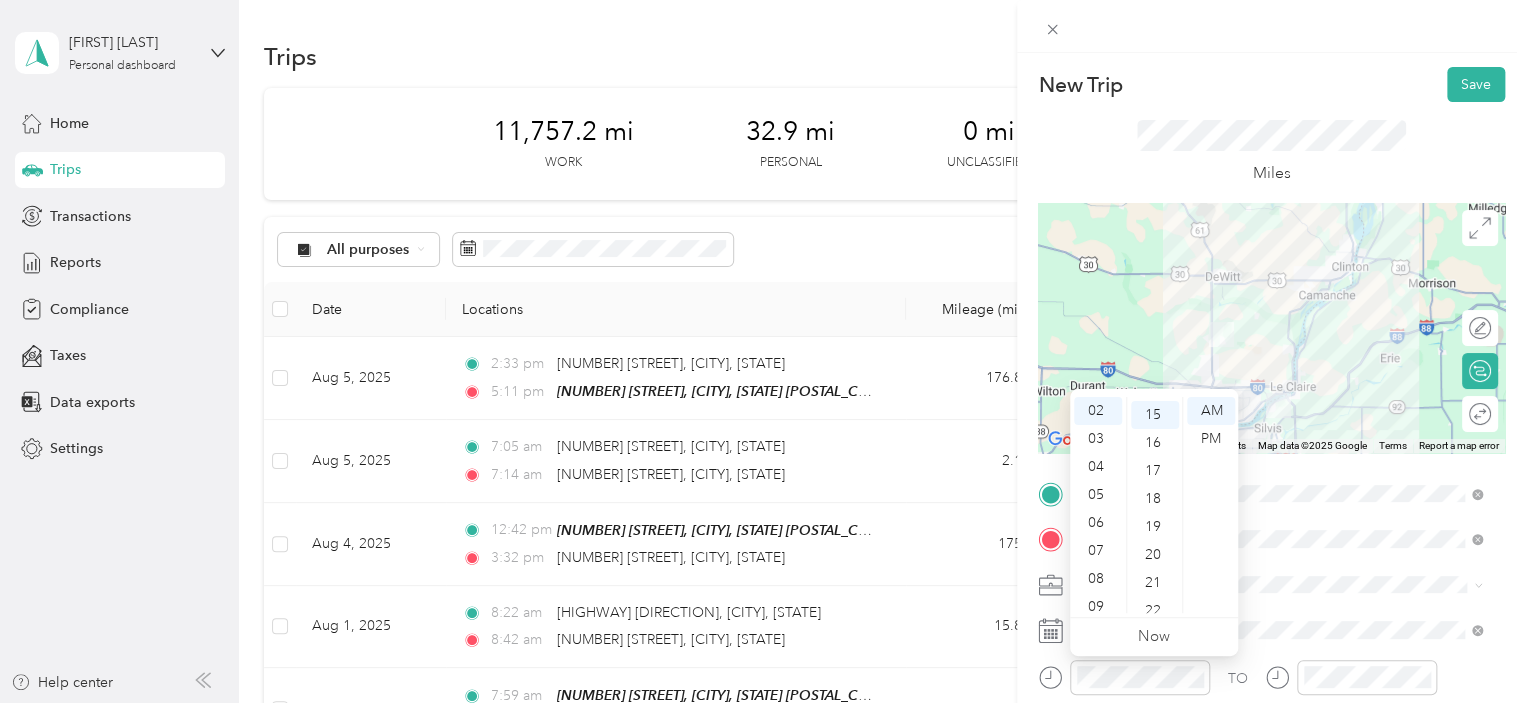 scroll, scrollTop: 420, scrollLeft: 0, axis: vertical 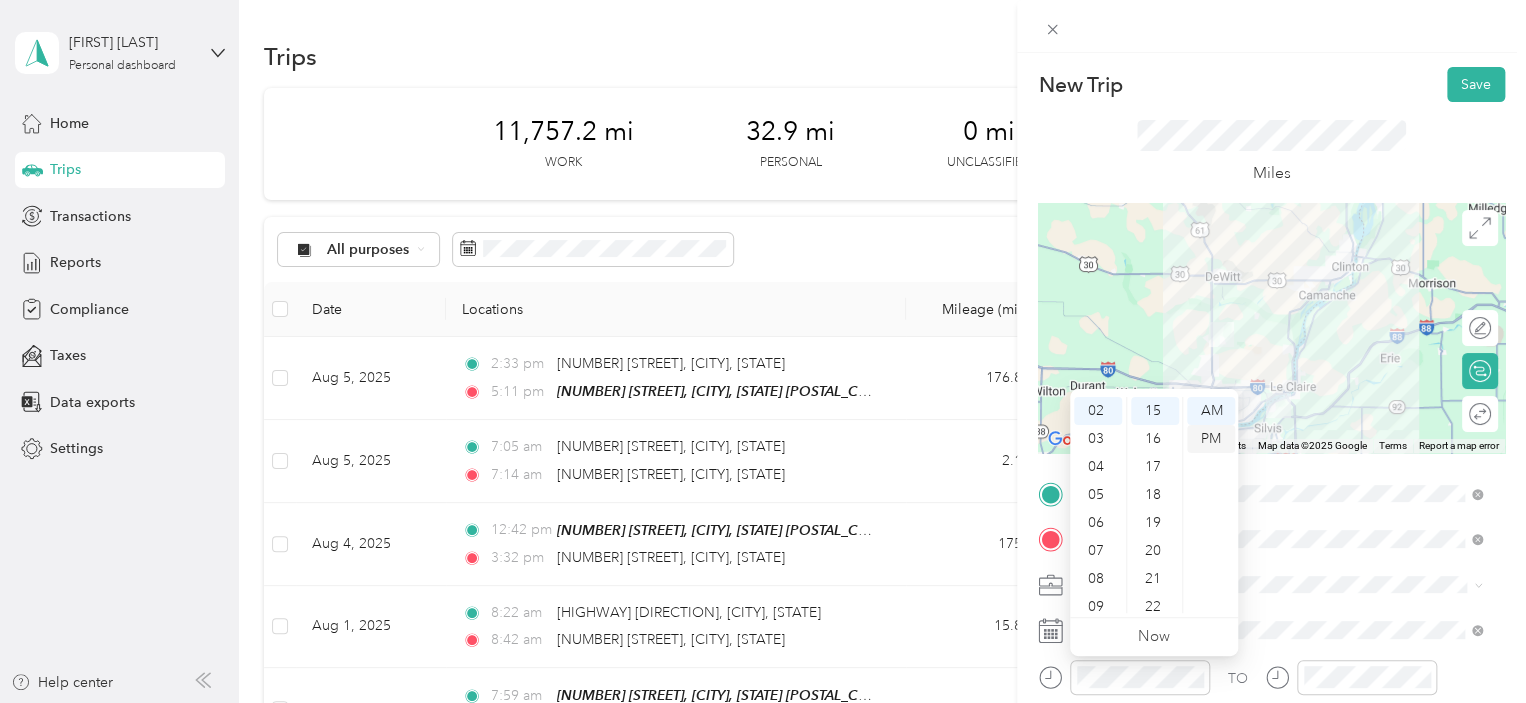 click on "PM" at bounding box center (1211, 439) 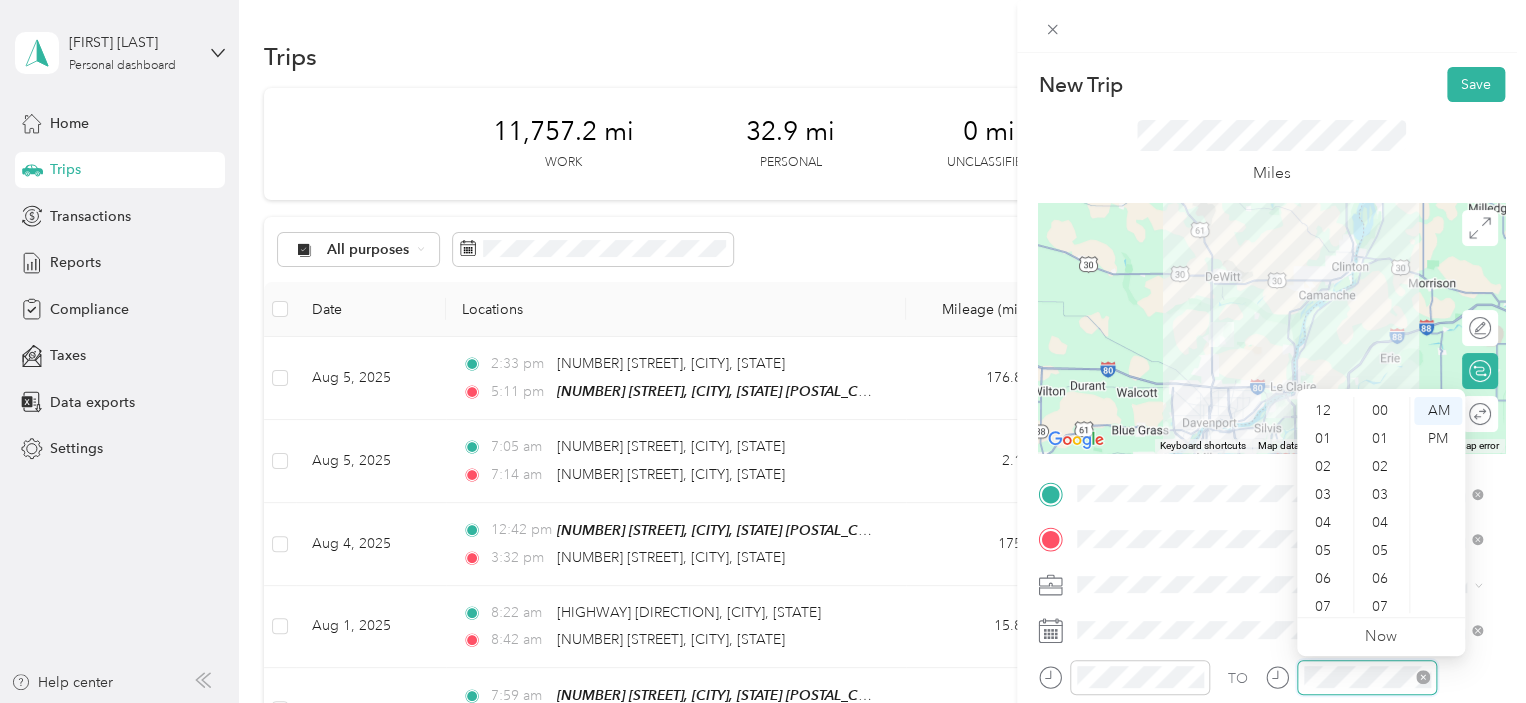 scroll, scrollTop: 840, scrollLeft: 0, axis: vertical 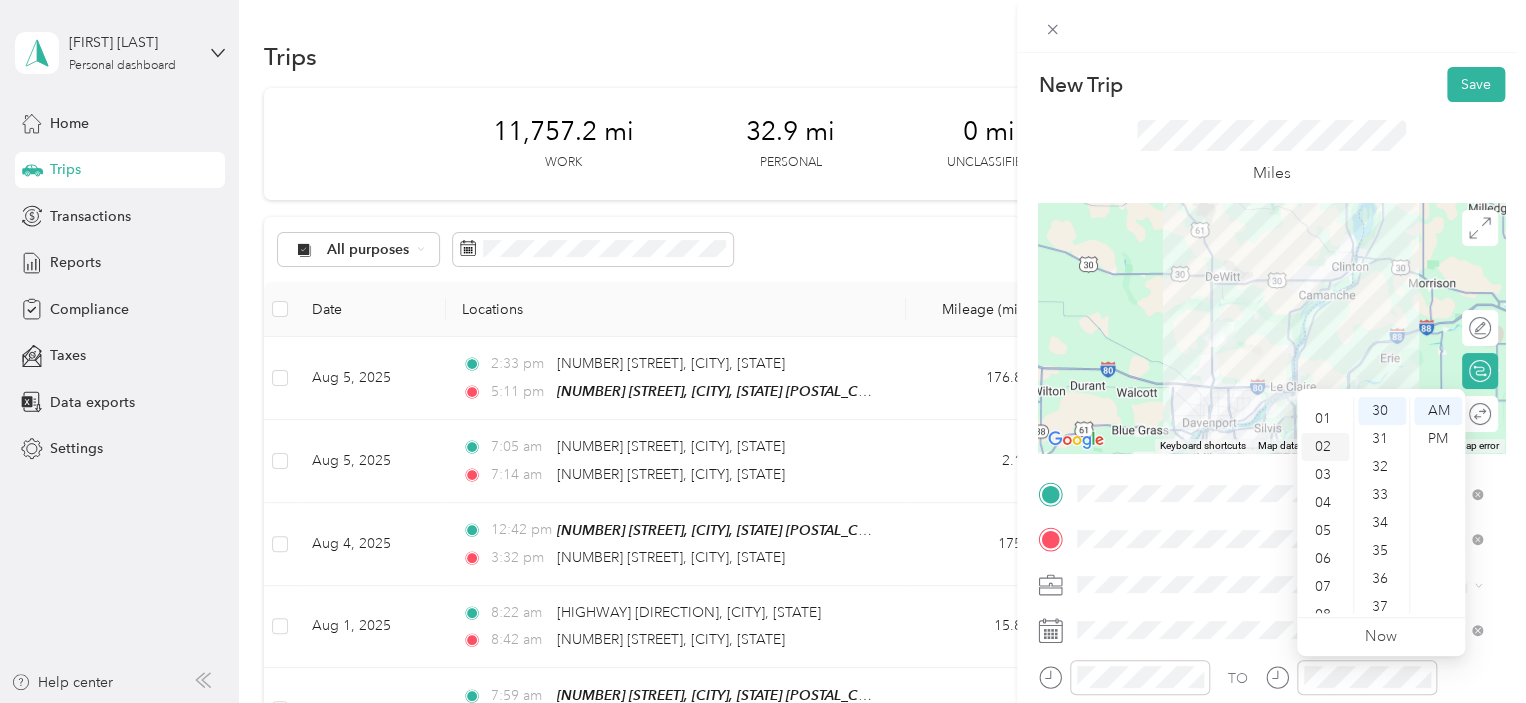 click on "02" at bounding box center [1325, 447] 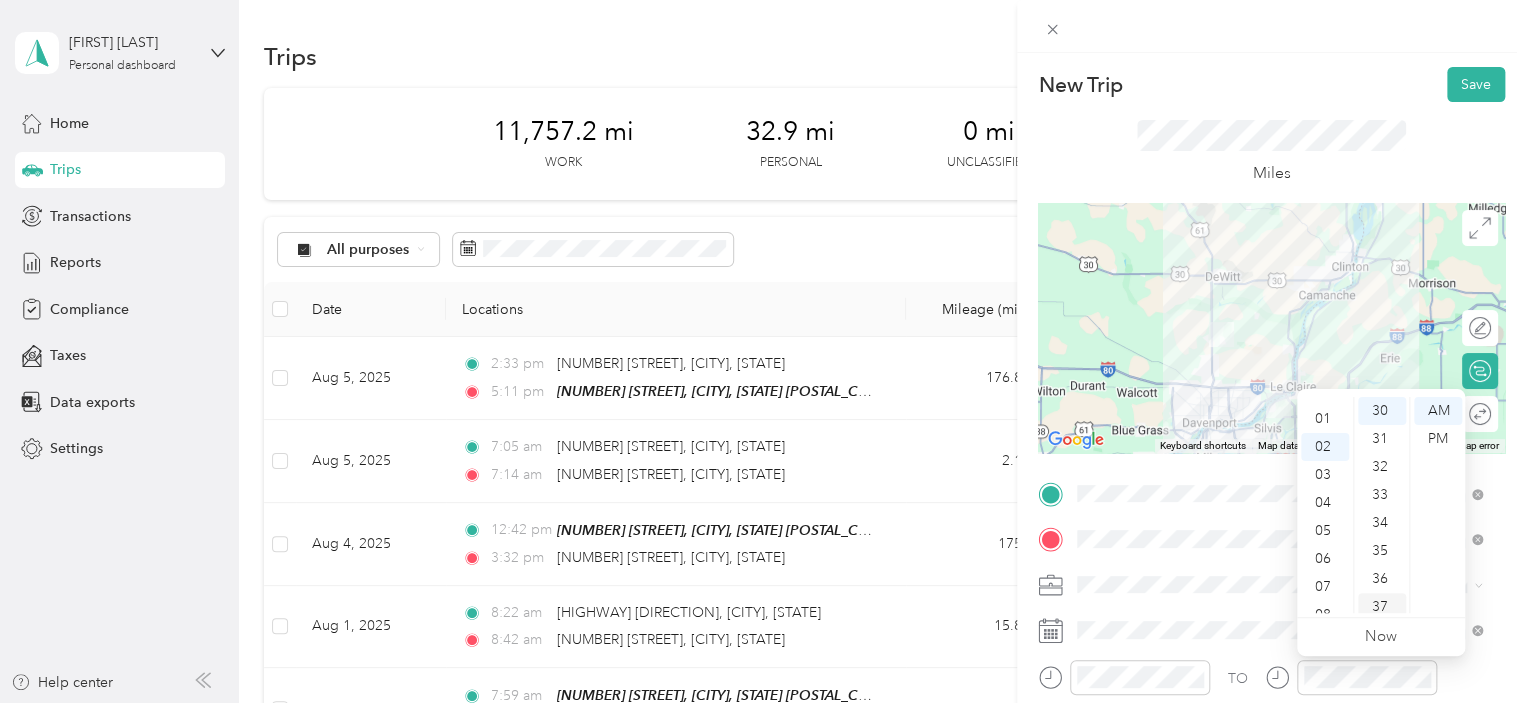 scroll, scrollTop: 56, scrollLeft: 0, axis: vertical 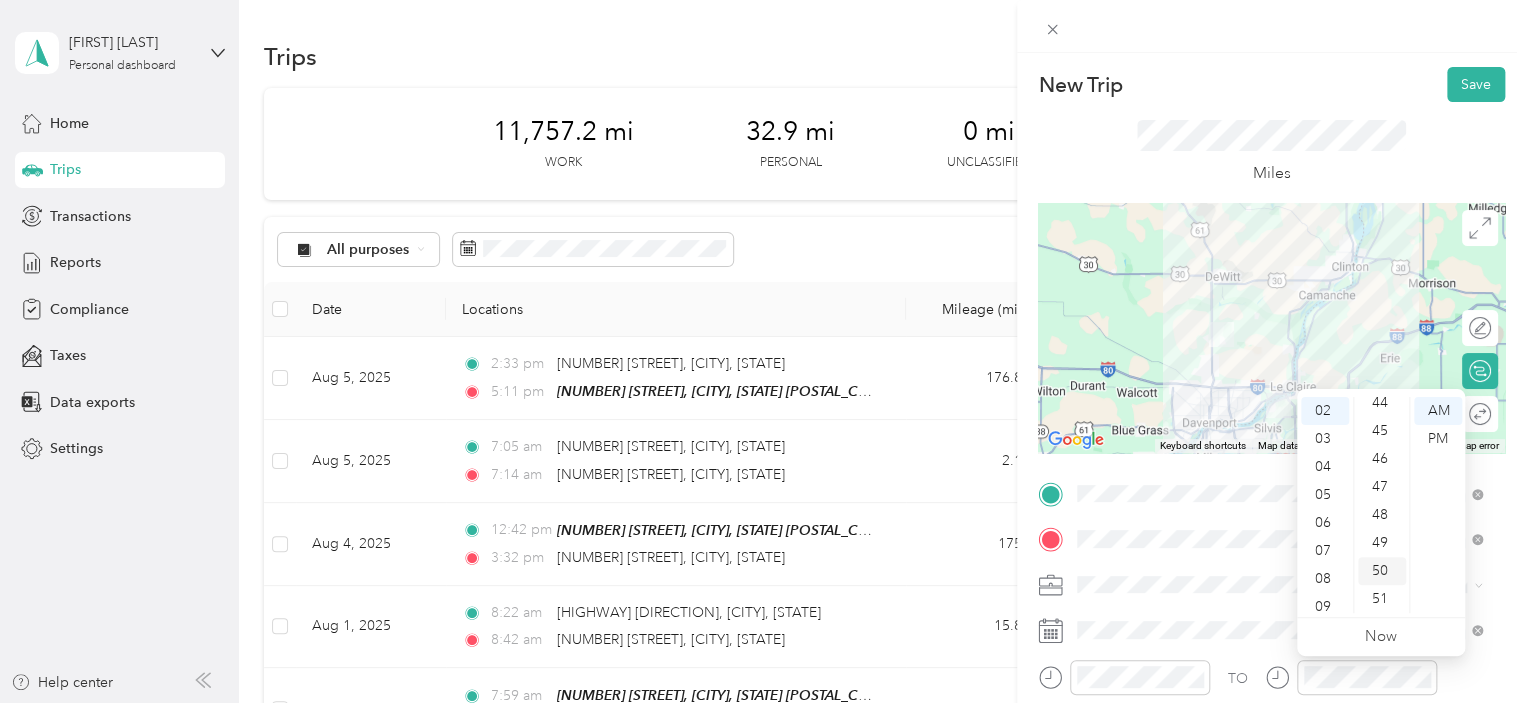 click on "50" at bounding box center (1382, 571) 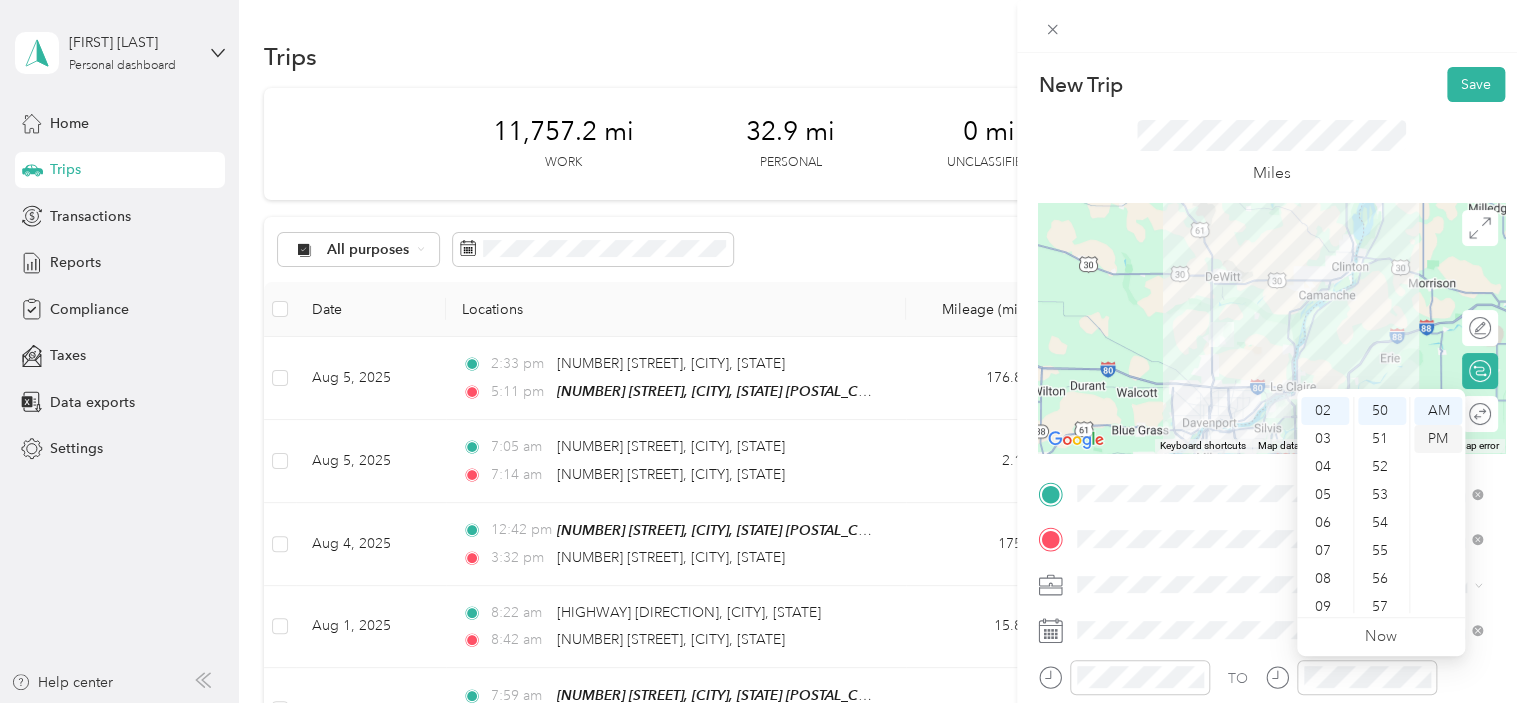 click on "PM" at bounding box center [1438, 439] 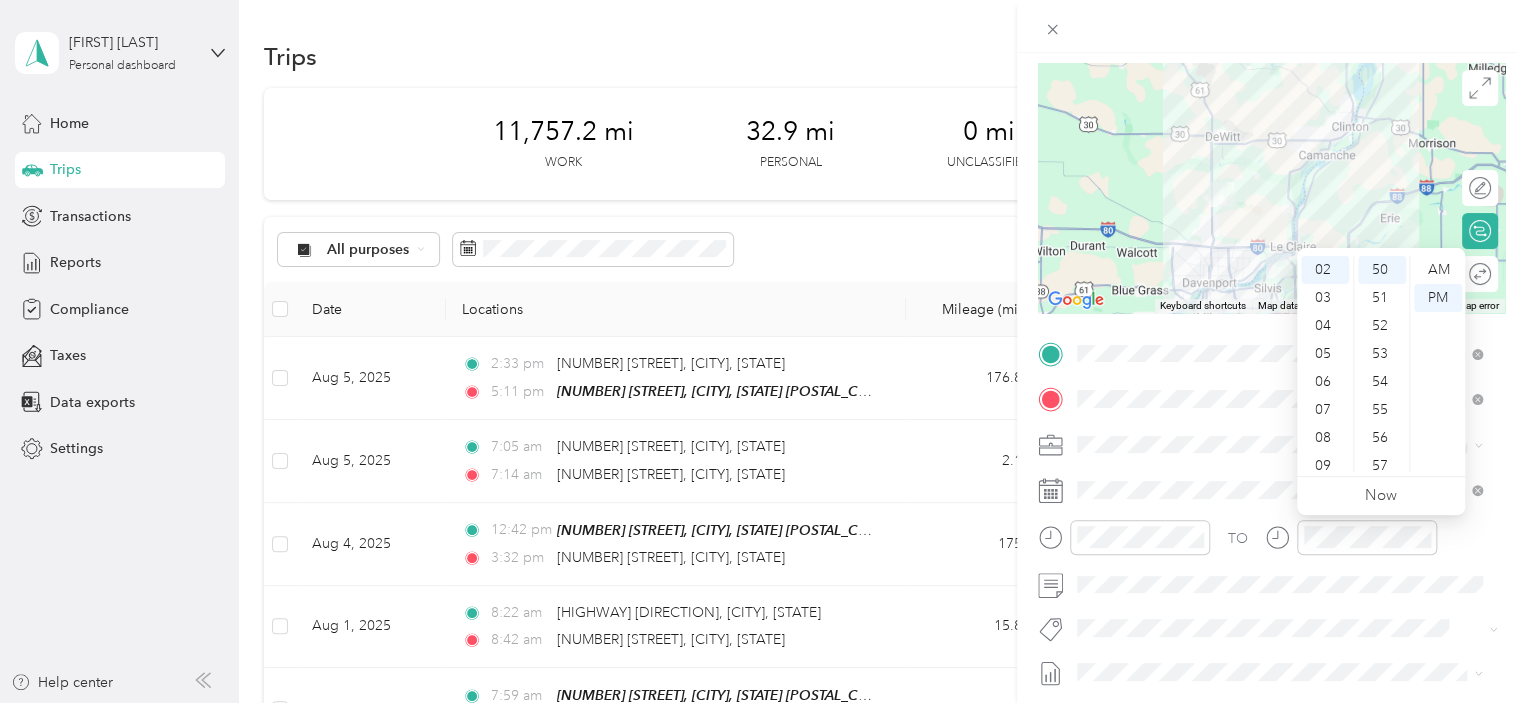 scroll, scrollTop: 0, scrollLeft: 0, axis: both 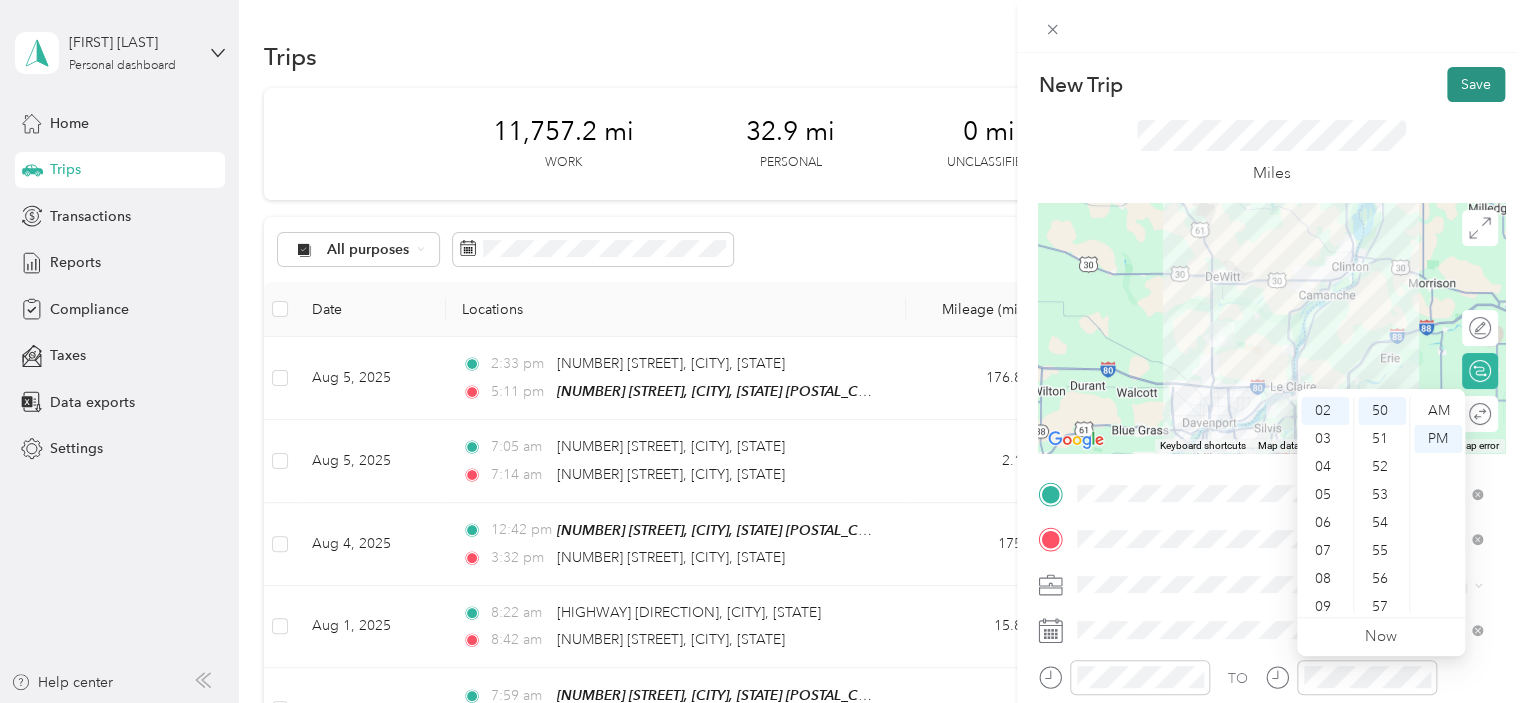 click on "Save" at bounding box center [1476, 84] 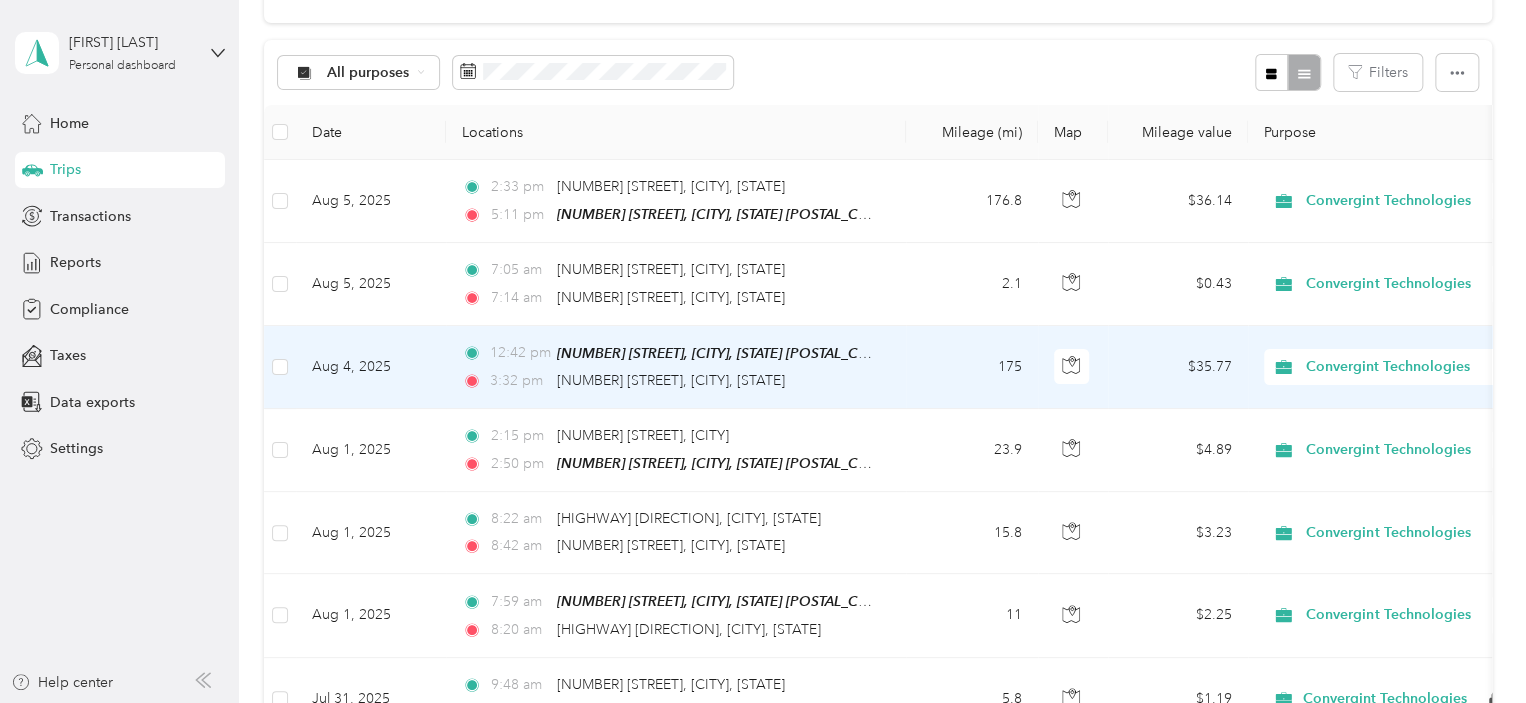 scroll, scrollTop: 0, scrollLeft: 0, axis: both 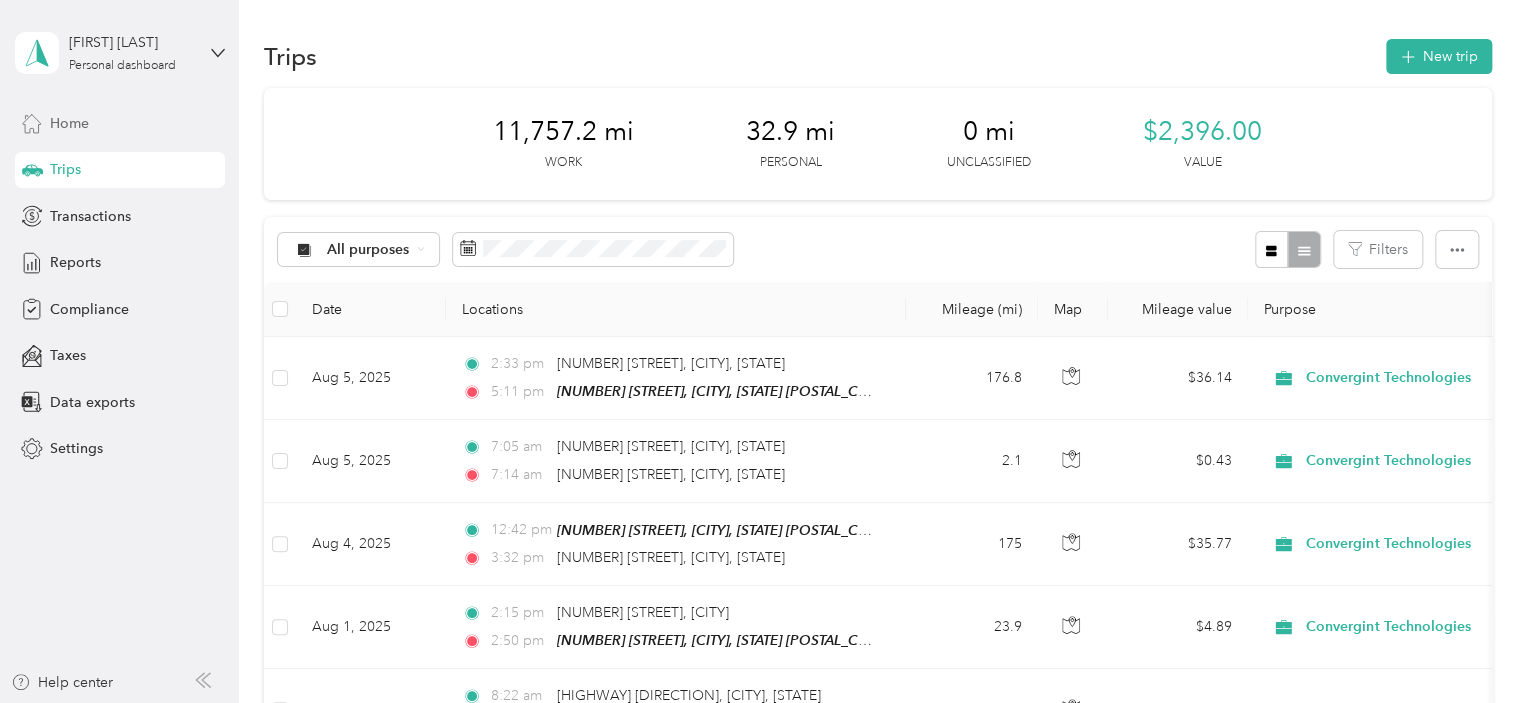 click on "Home" at bounding box center [69, 123] 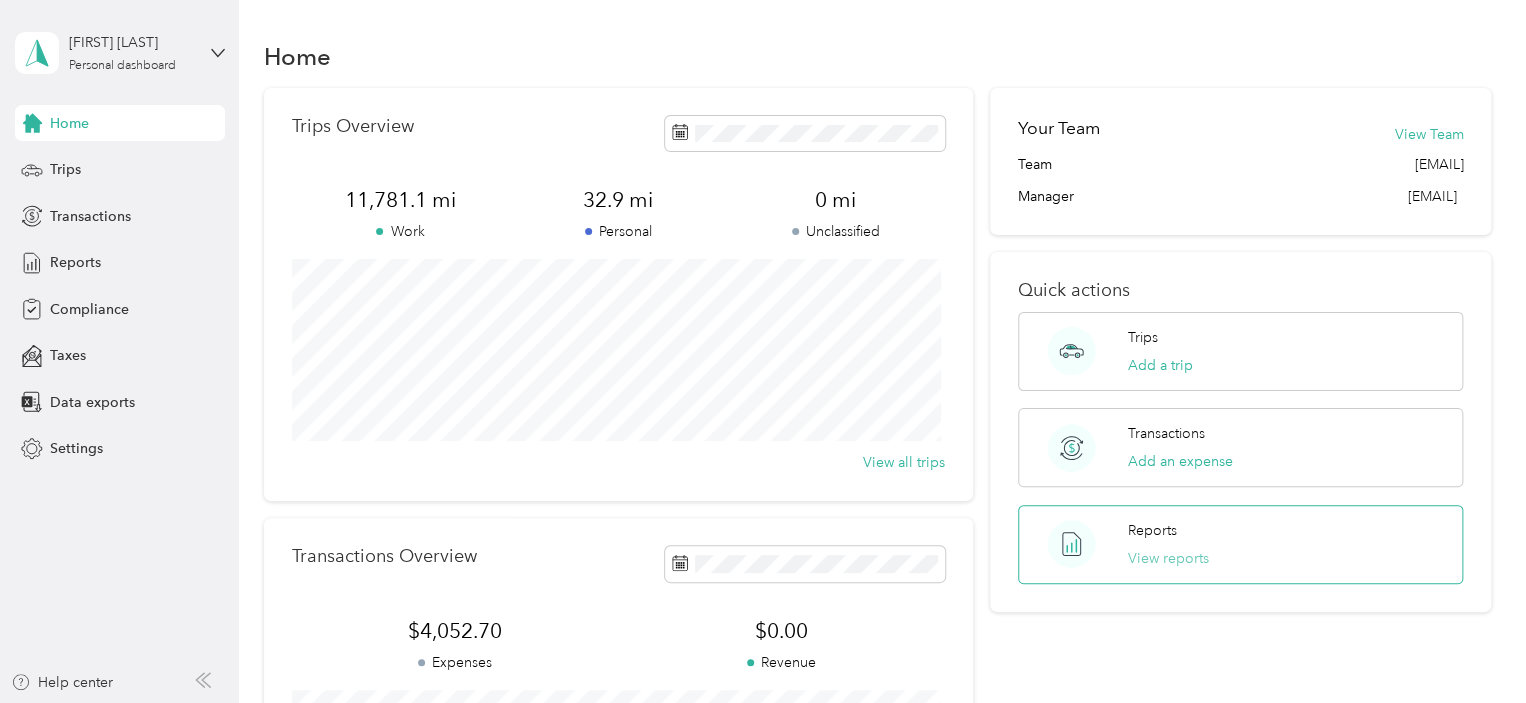click on "View reports" at bounding box center [1168, 558] 